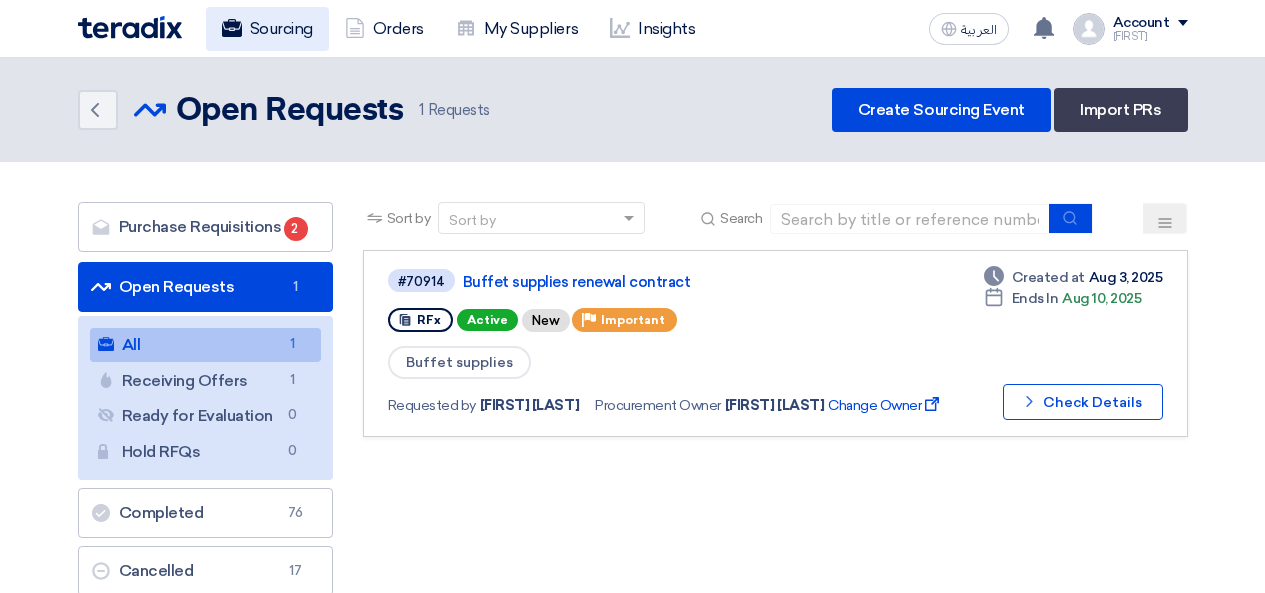 scroll, scrollTop: 0, scrollLeft: 0, axis: both 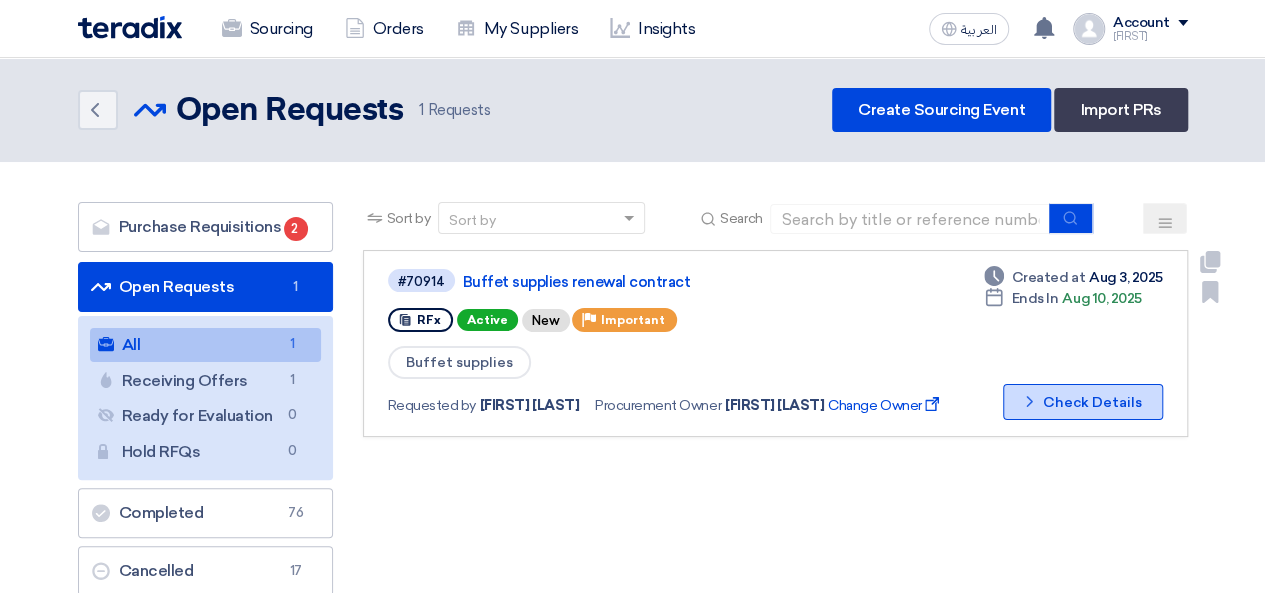 click on "Check details
Check Details" 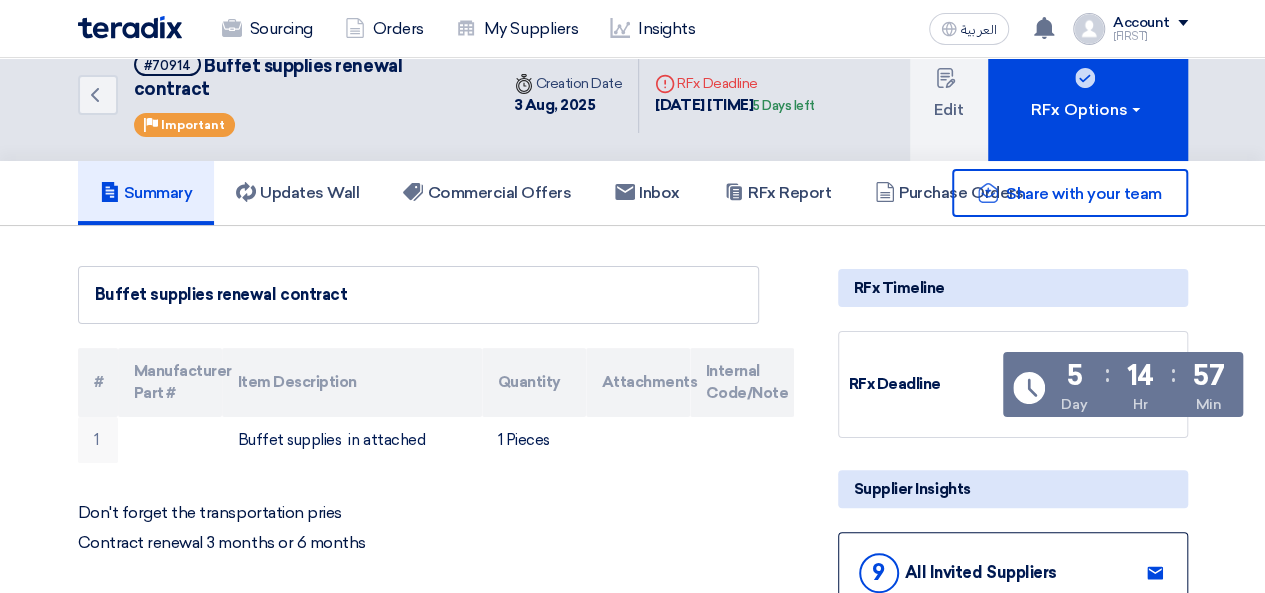 scroll, scrollTop: 0, scrollLeft: 0, axis: both 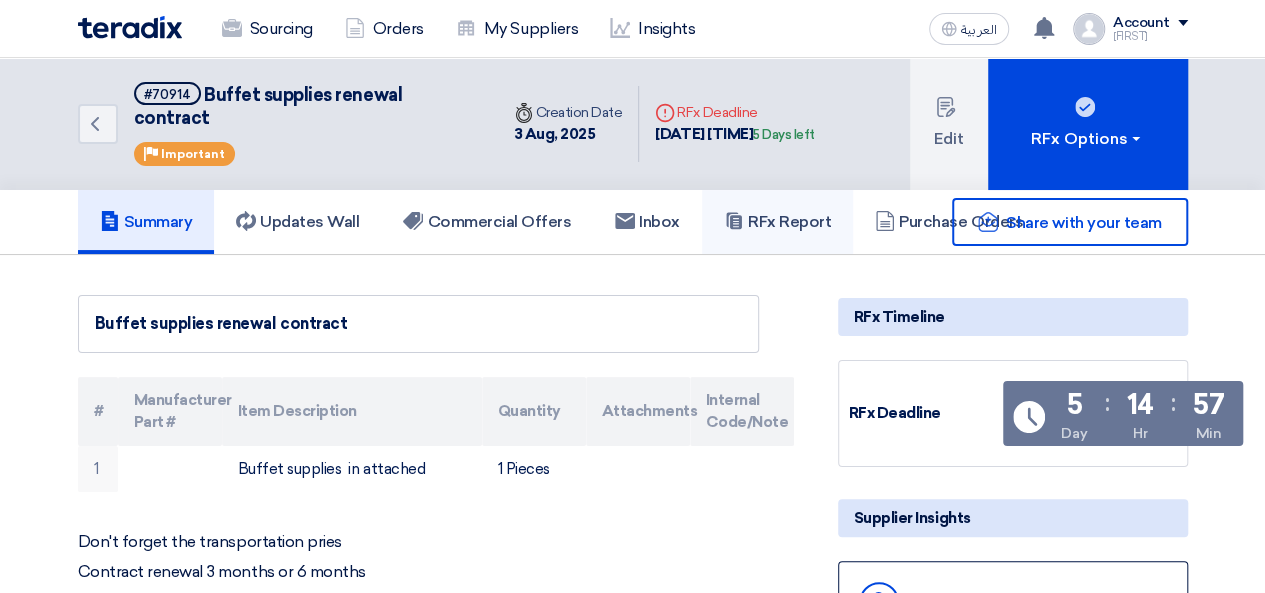 click on "RFx Report" 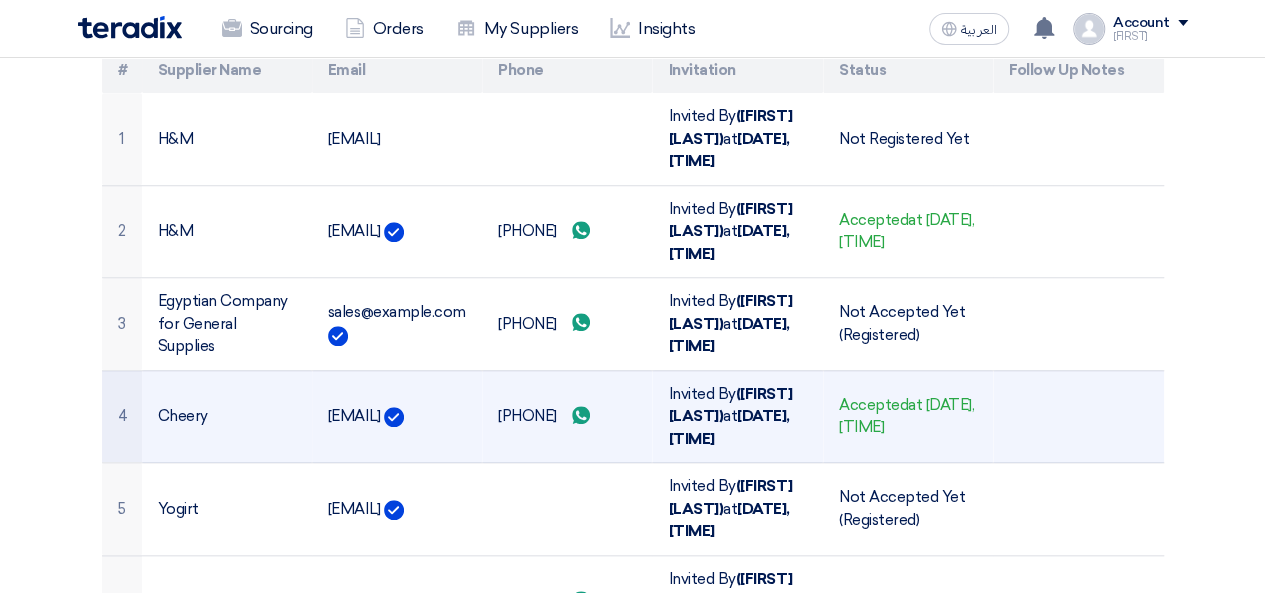 scroll, scrollTop: 700, scrollLeft: 0, axis: vertical 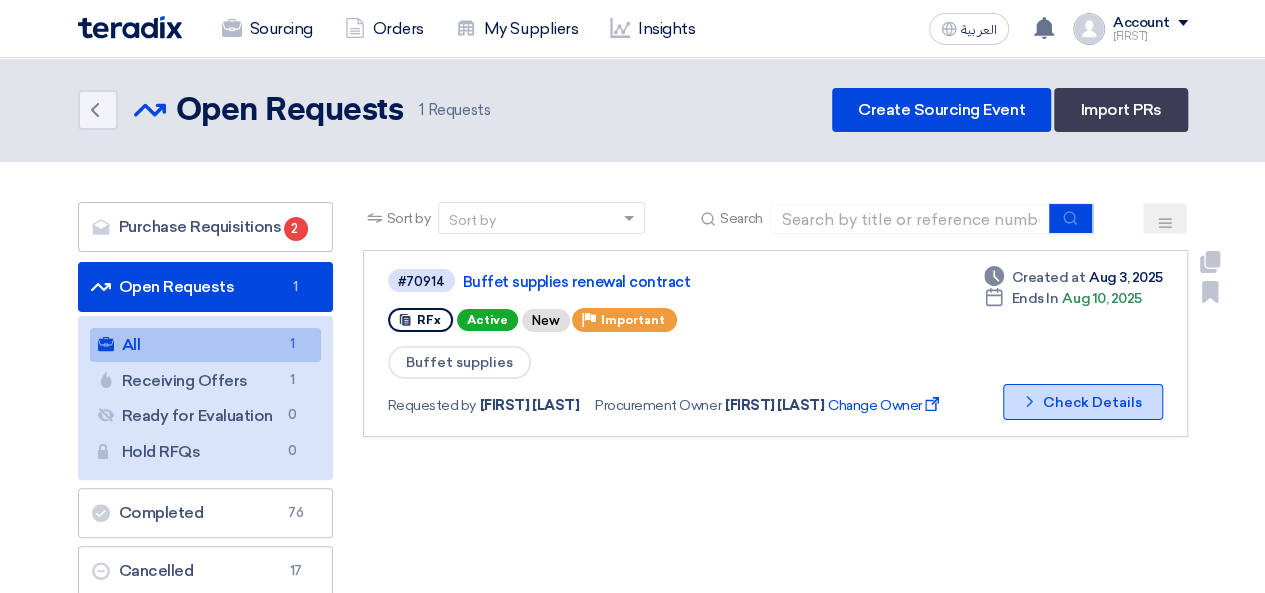 click on "Check details
Check Details" 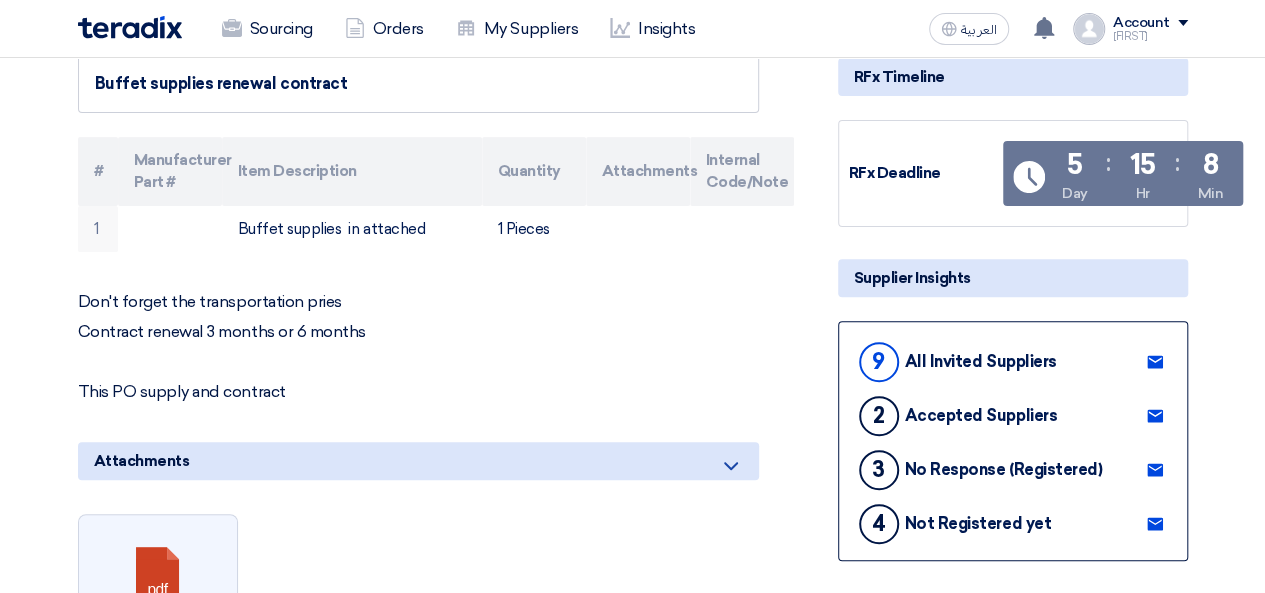 scroll, scrollTop: 0, scrollLeft: 0, axis: both 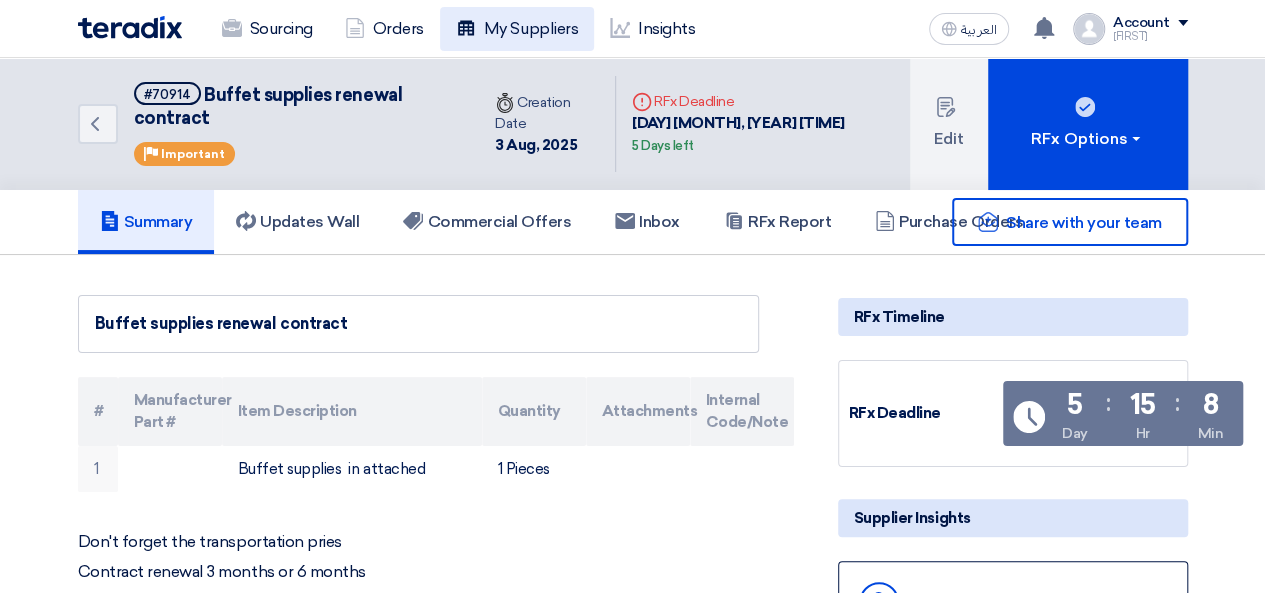 click on "My Suppliers" 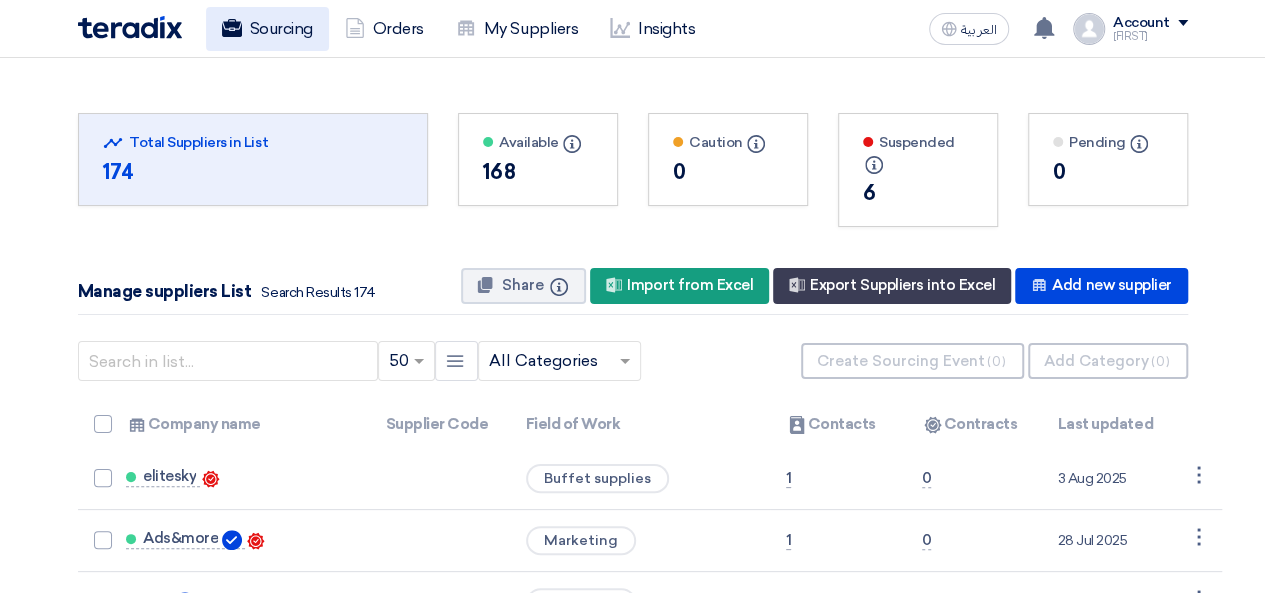 click on "Sourcing" 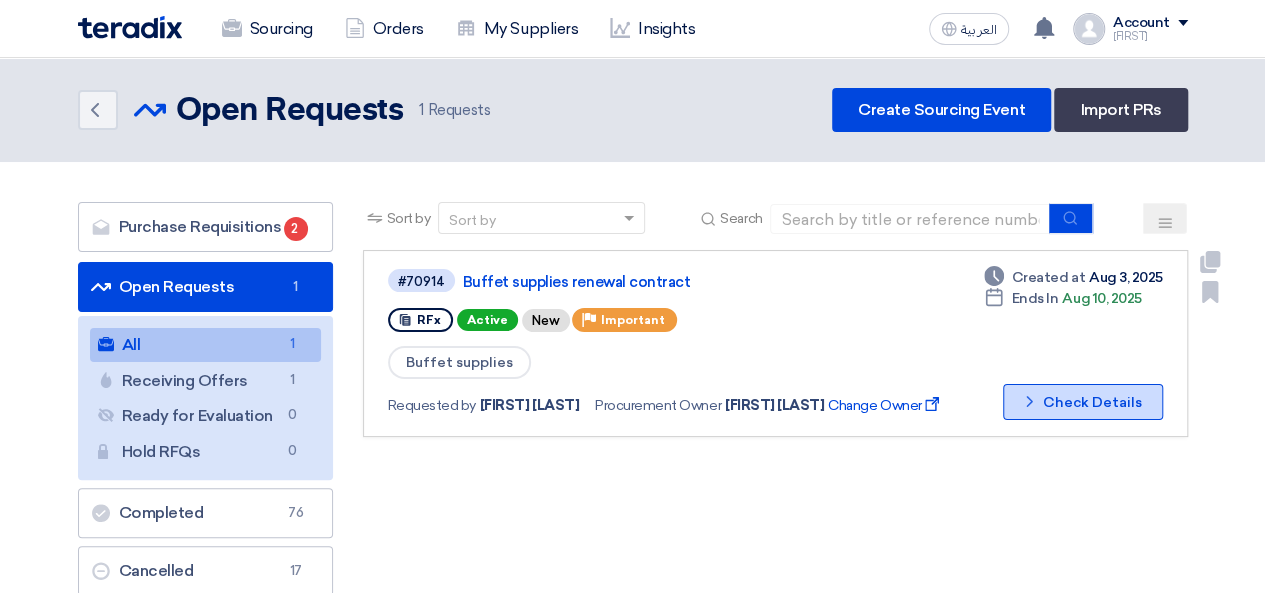 click on "Check details
Check Details" 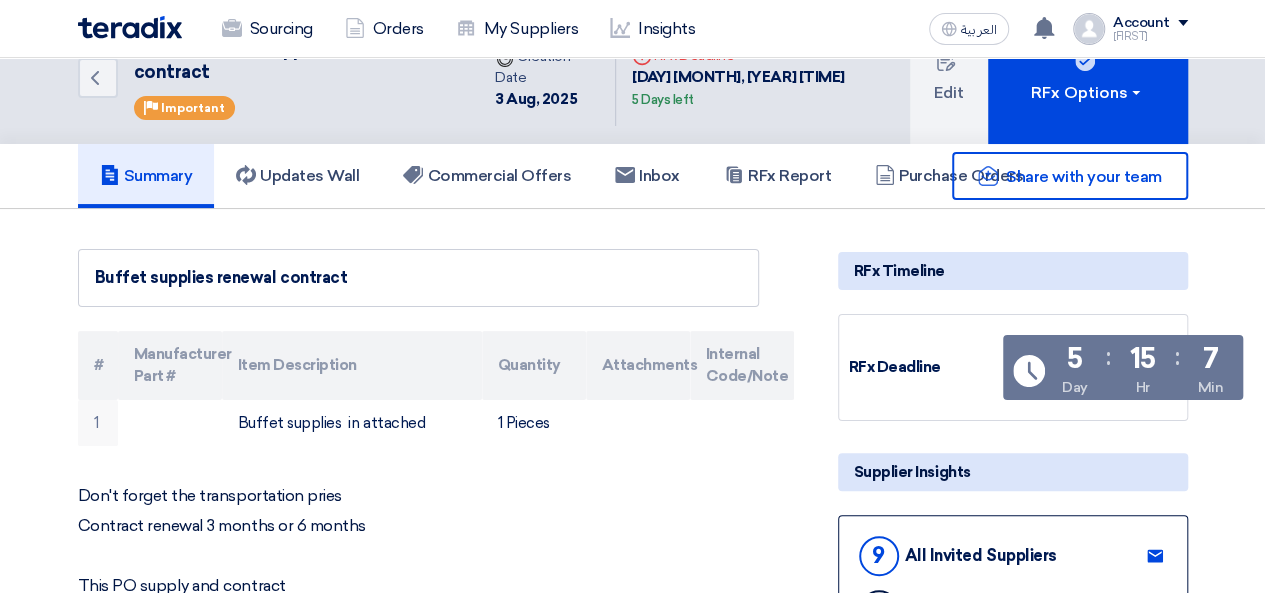 scroll, scrollTop: 0, scrollLeft: 0, axis: both 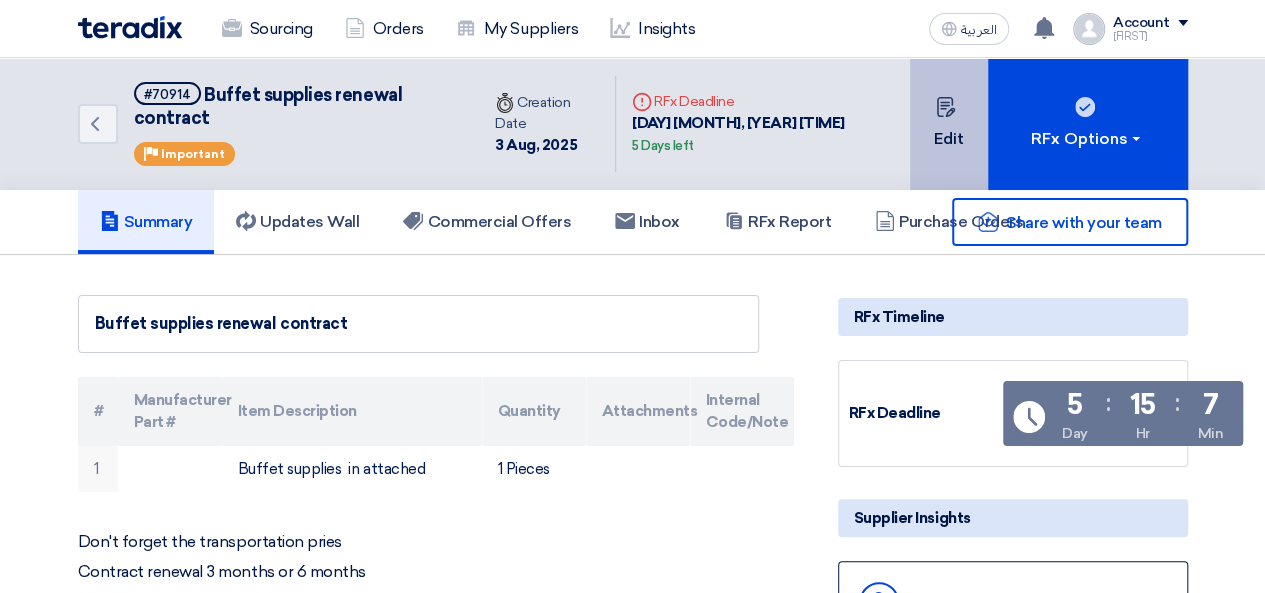 click on "Edit" 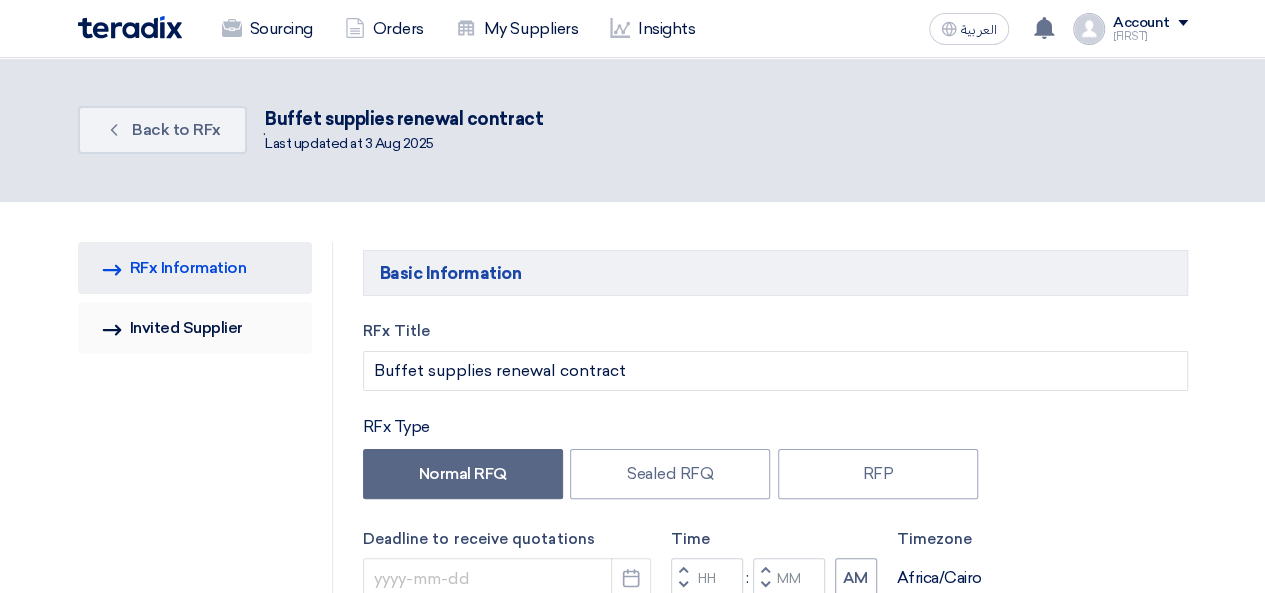 type on "8/10/2025" 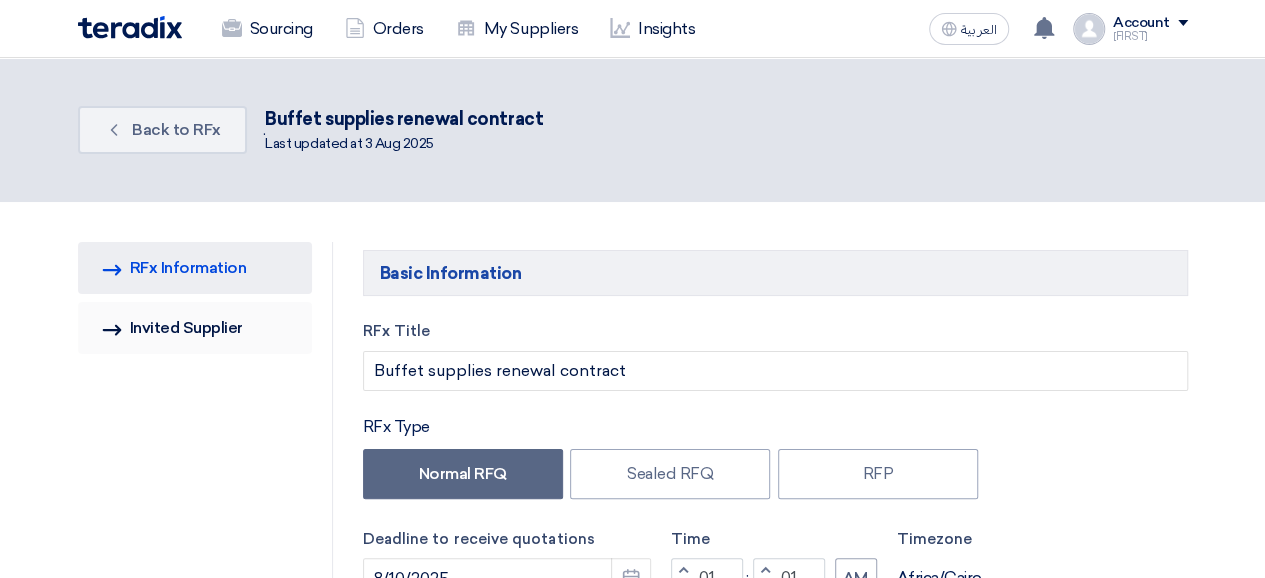 click on "Invited Suppliers
Invited Supplier" 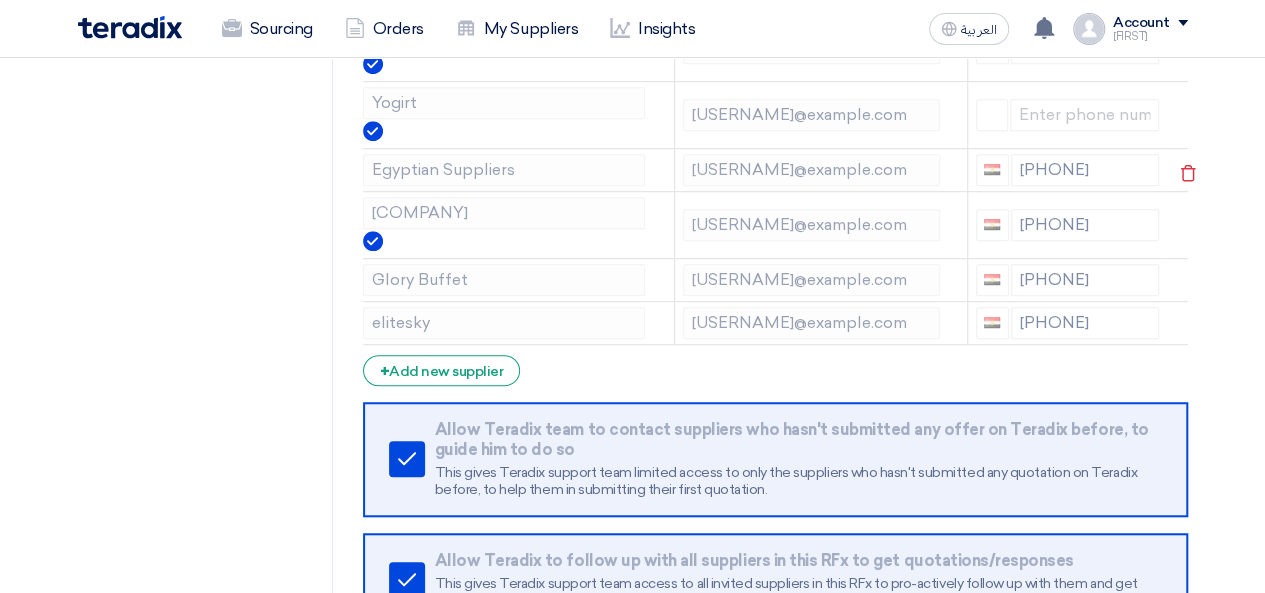 scroll, scrollTop: 600, scrollLeft: 0, axis: vertical 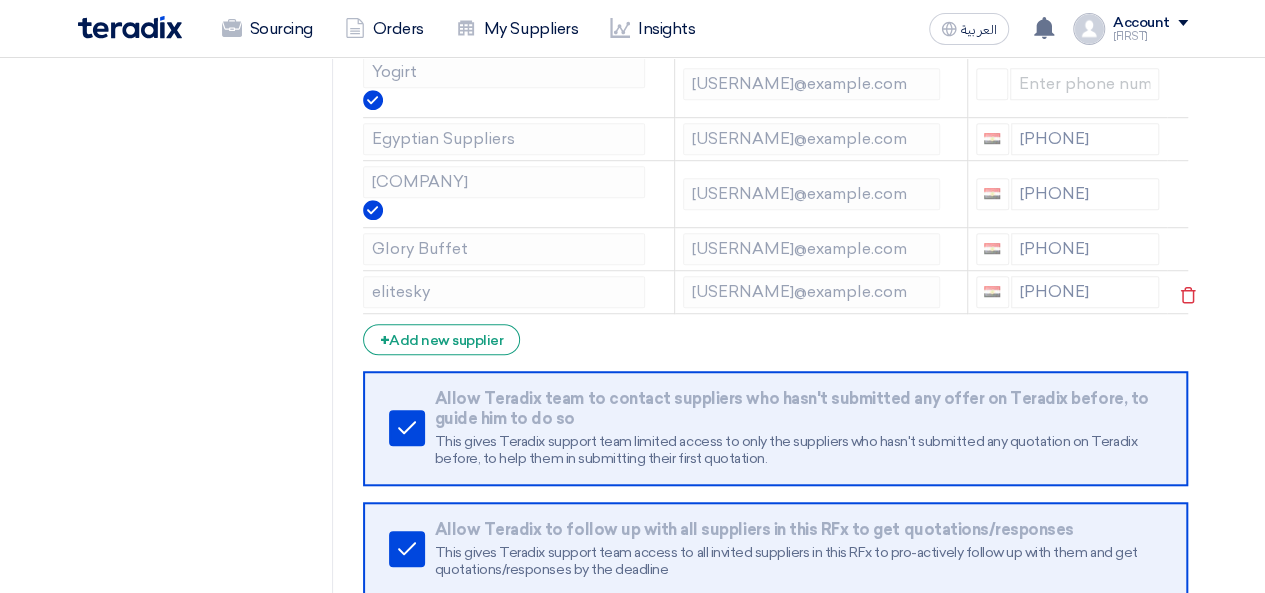 drag, startPoint x: 1144, startPoint y: 287, endPoint x: 1072, endPoint y: 287, distance: 72 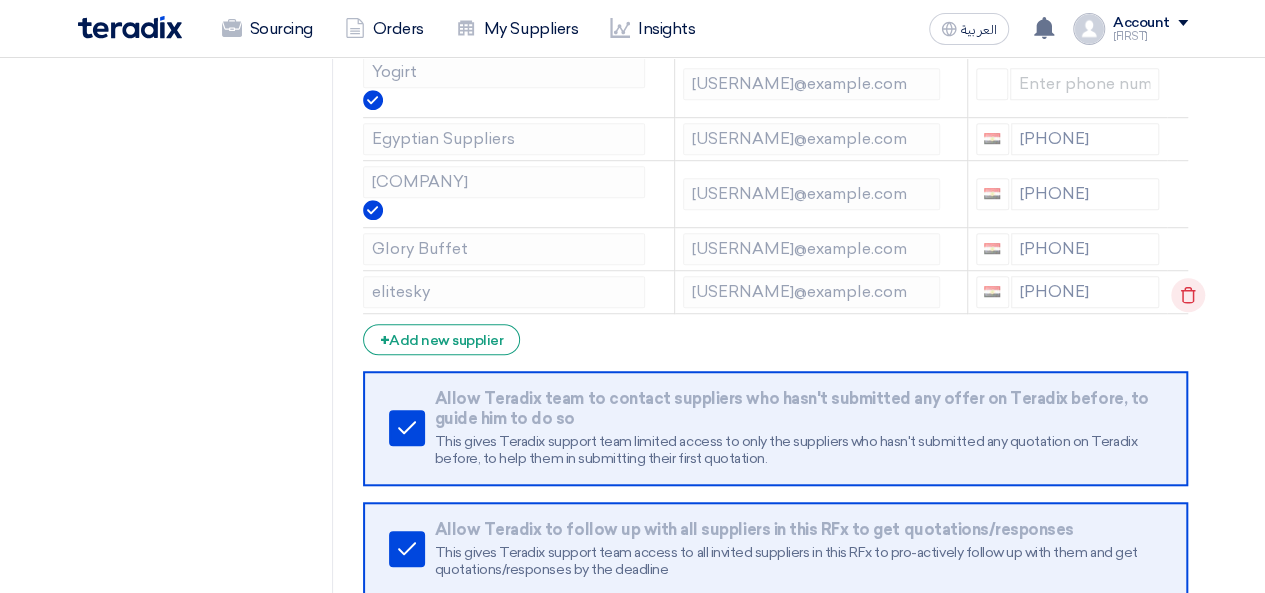 click 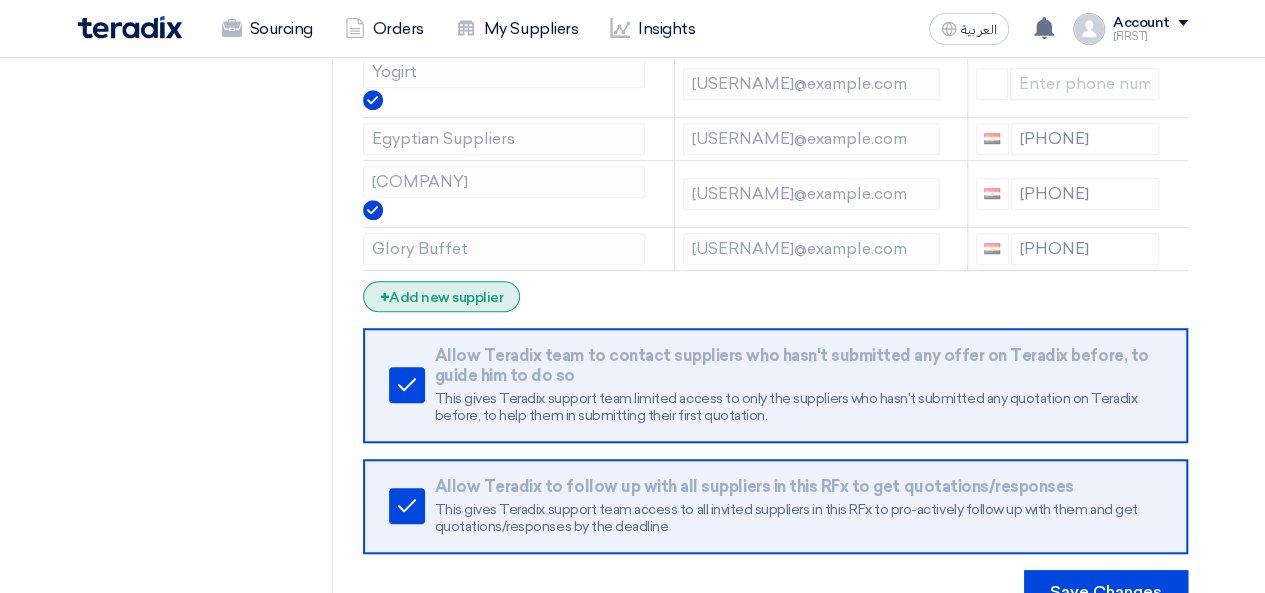 click on "+
Add new supplier" 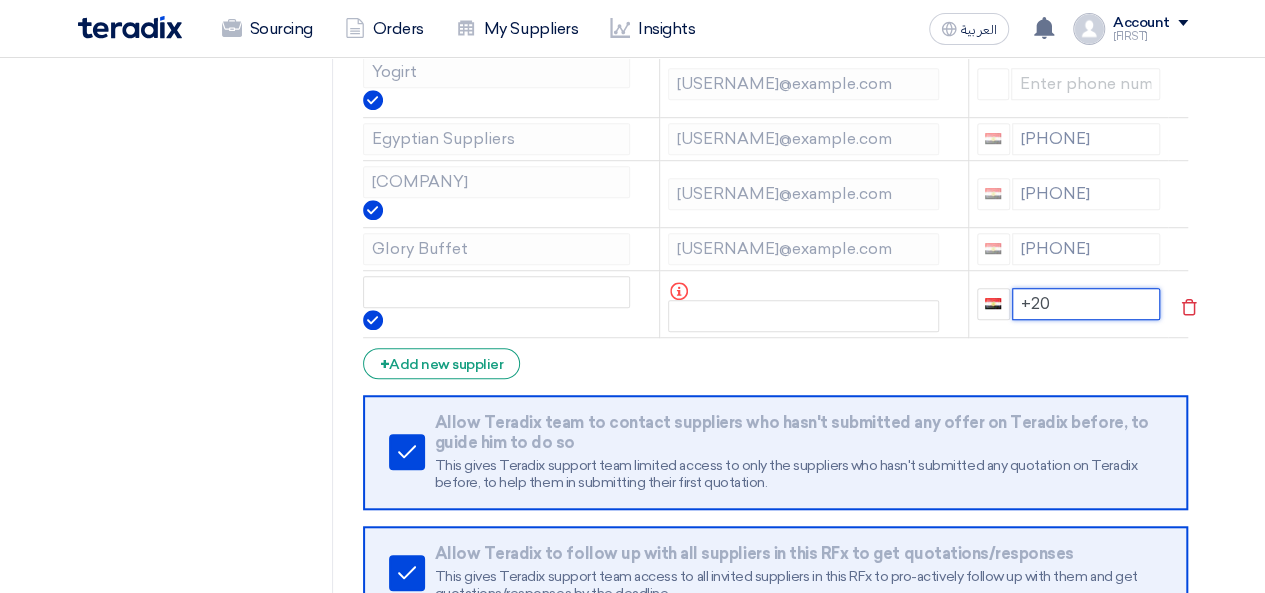 drag, startPoint x: 1046, startPoint y: 300, endPoint x: 1028, endPoint y: 302, distance: 18.110771 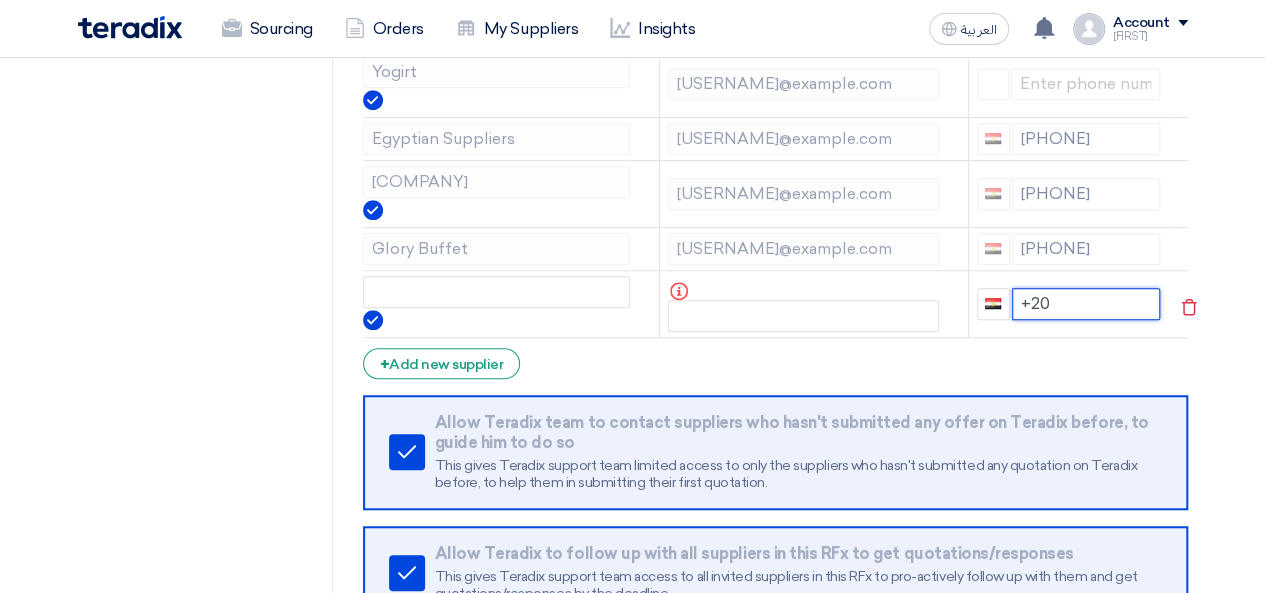 click on "+20" 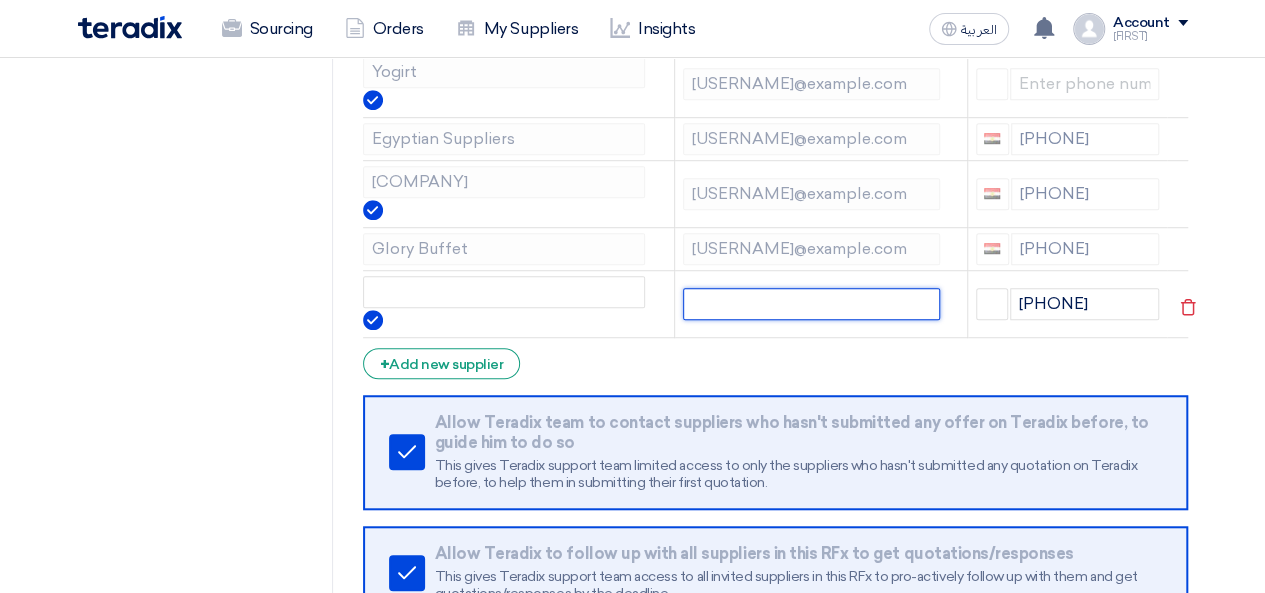 click 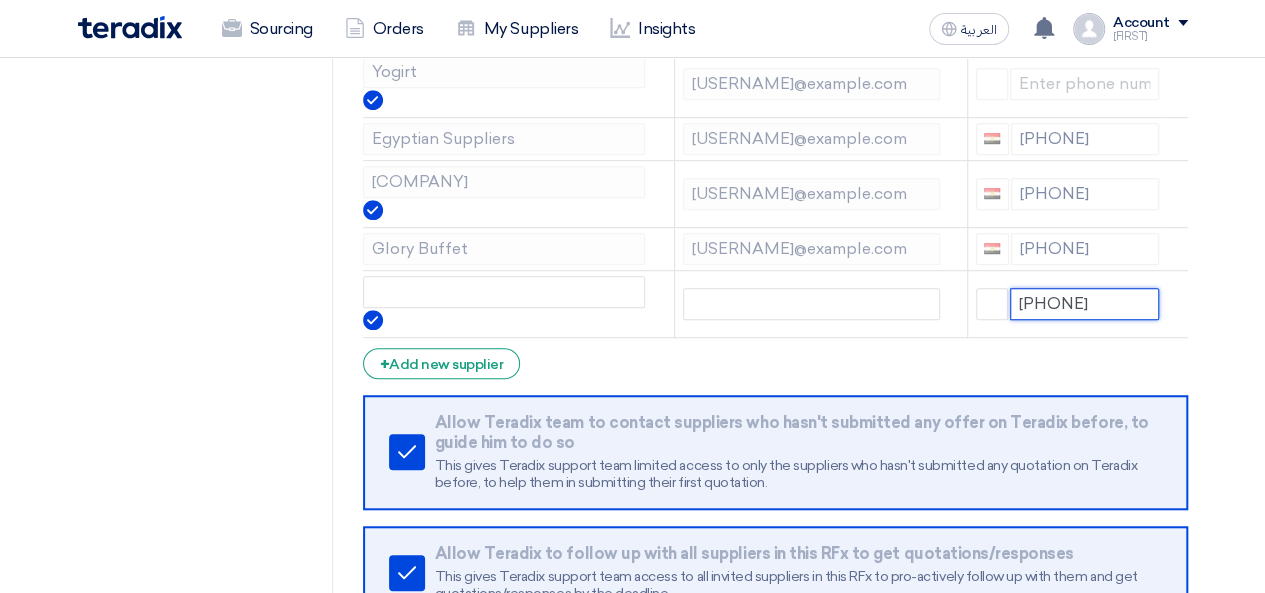 click on "[PHONE]" 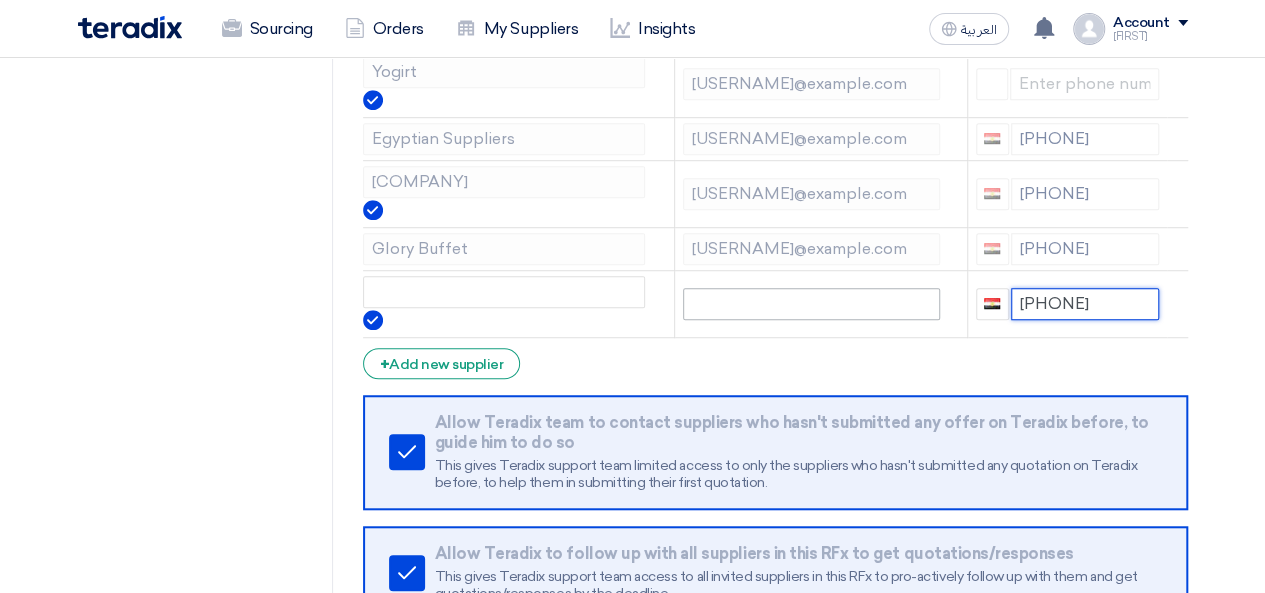 type on "[PHONE]" 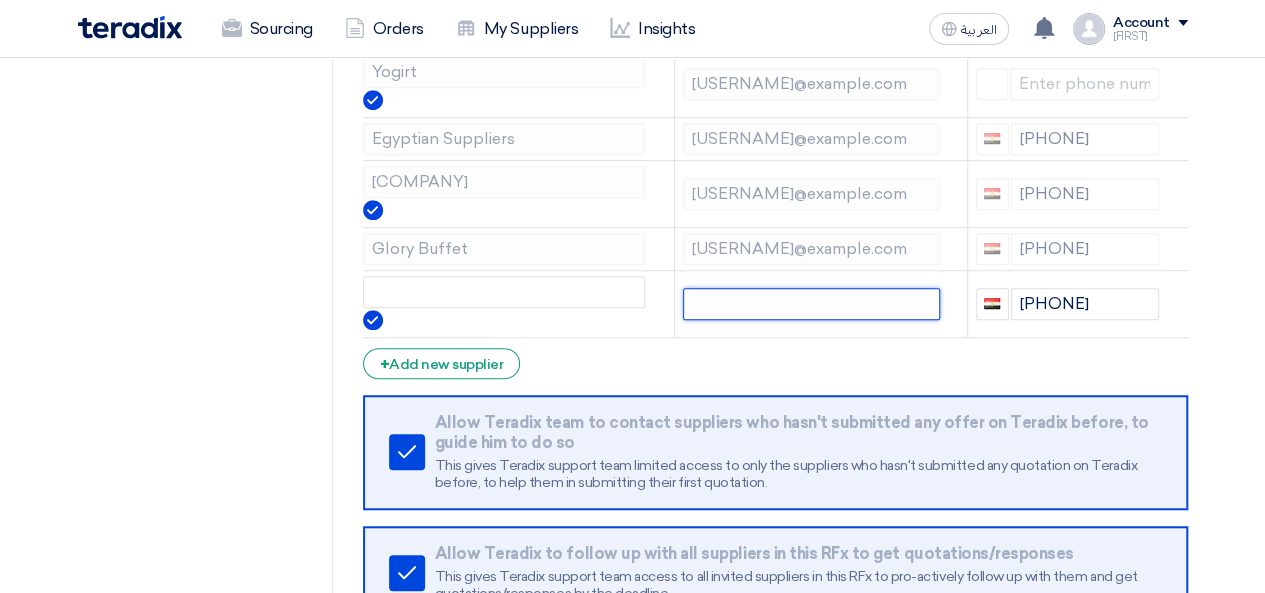 click 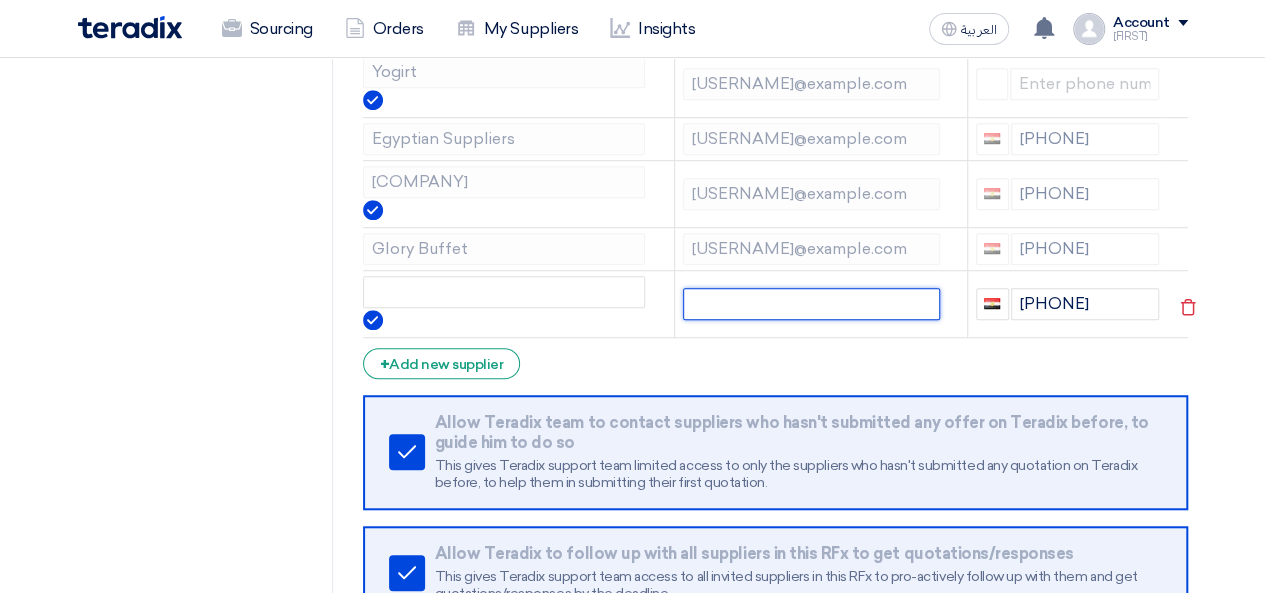 click 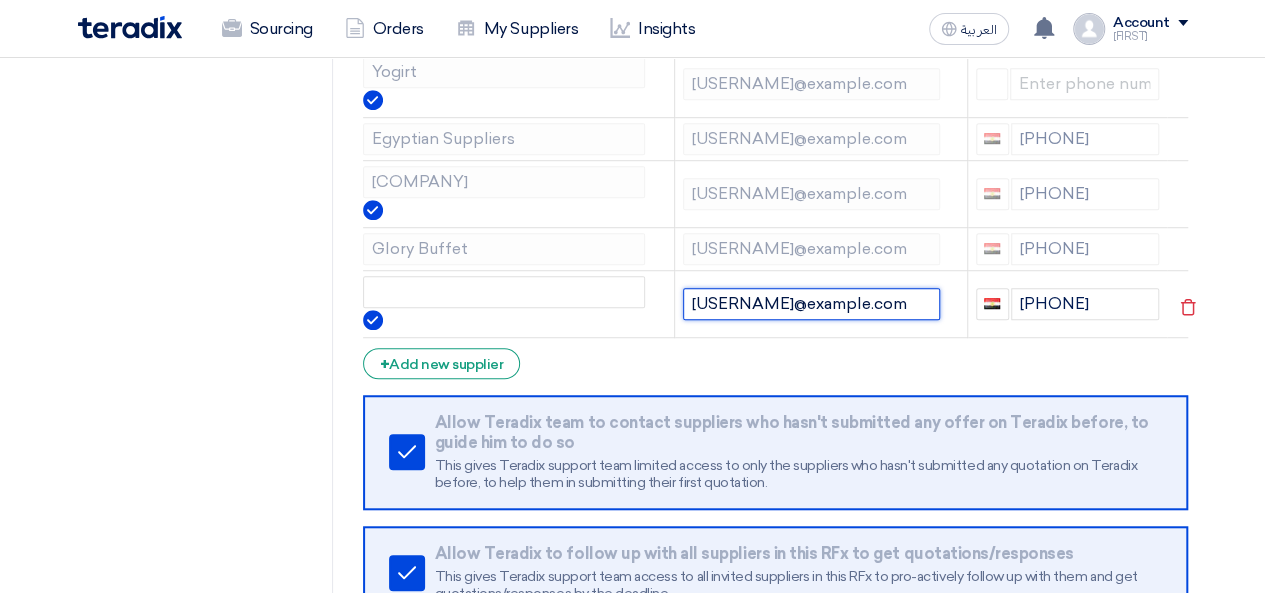 scroll, scrollTop: 0, scrollLeft: 42, axis: horizontal 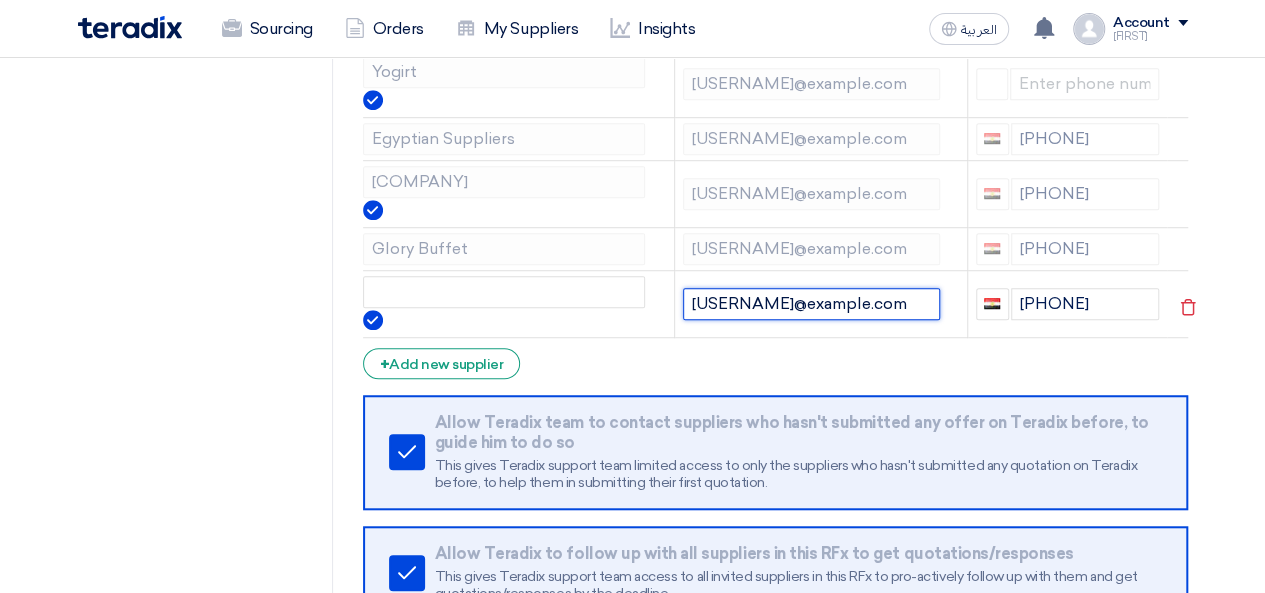 drag, startPoint x: 760, startPoint y: 299, endPoint x: 808, endPoint y: 306, distance: 48.507732 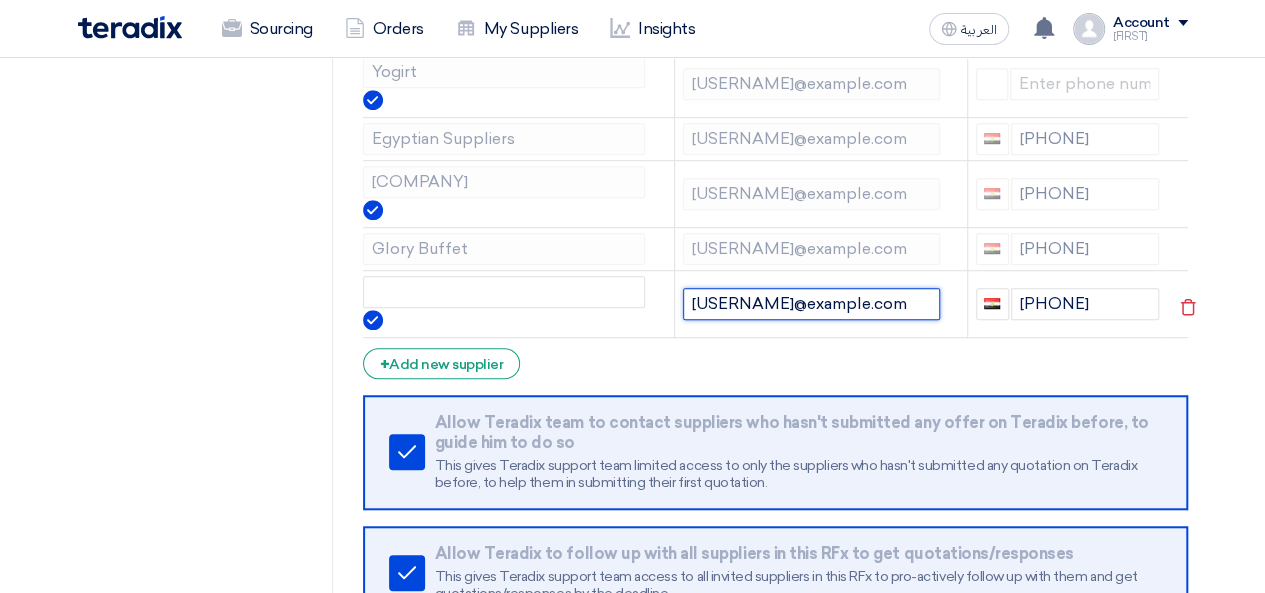 click on "[USERNAME]@example.com" 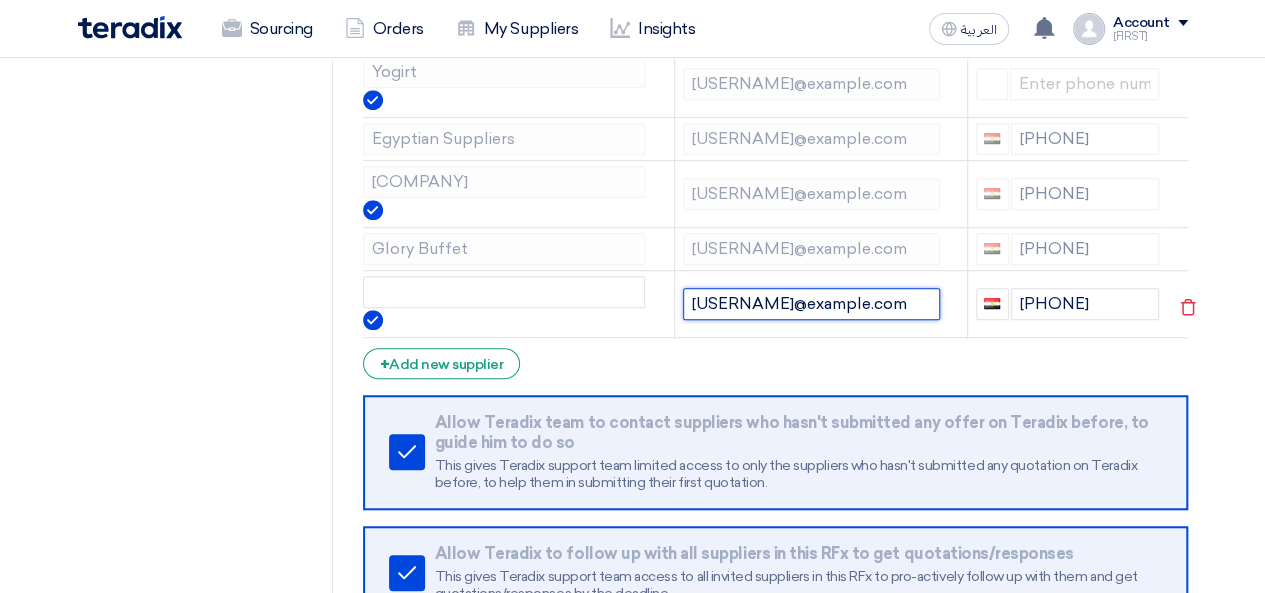 drag, startPoint x: 815, startPoint y: 301, endPoint x: 760, endPoint y: 305, distance: 55.145264 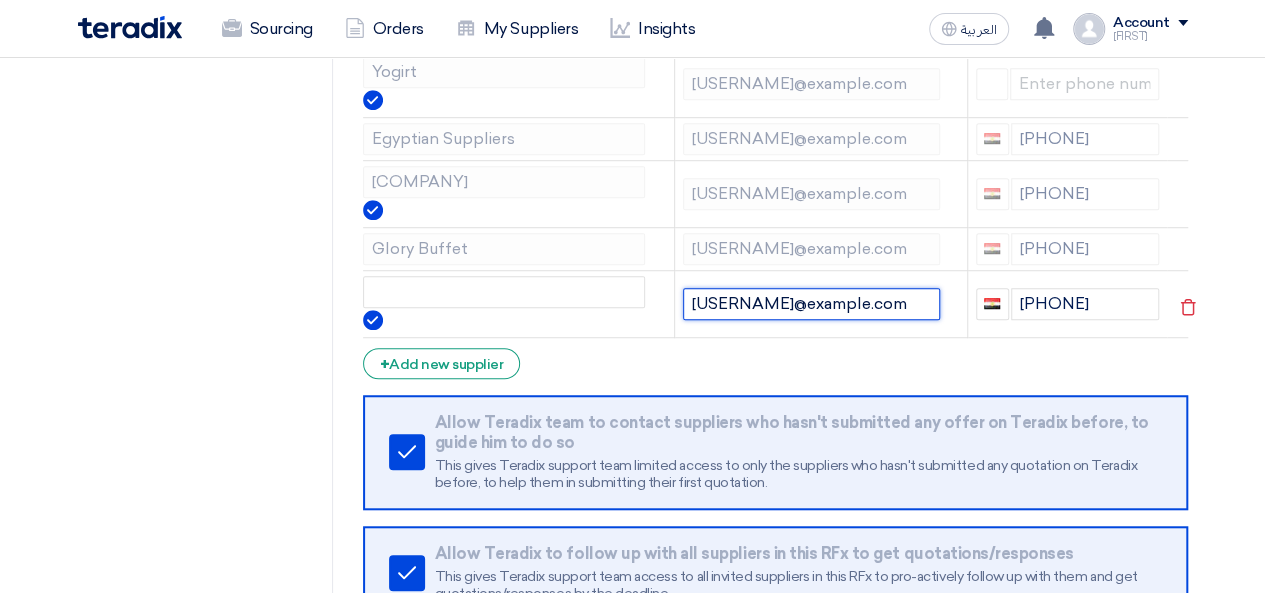 click on "[USERNAME]@example.com" 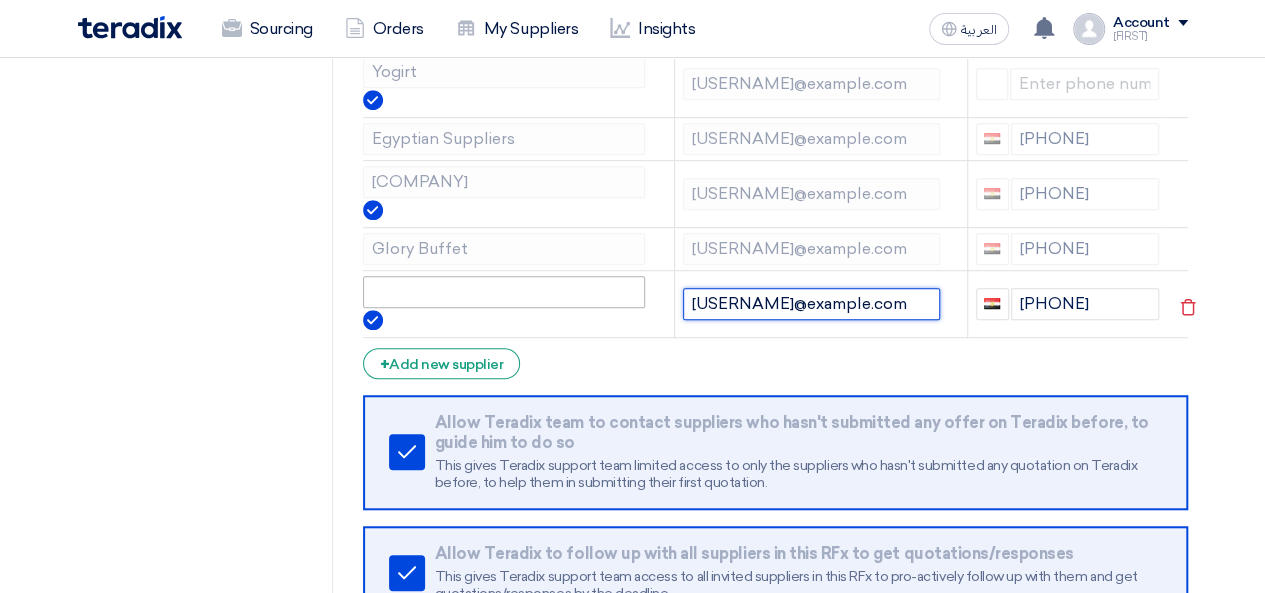 type on "[USERNAME]@example.com" 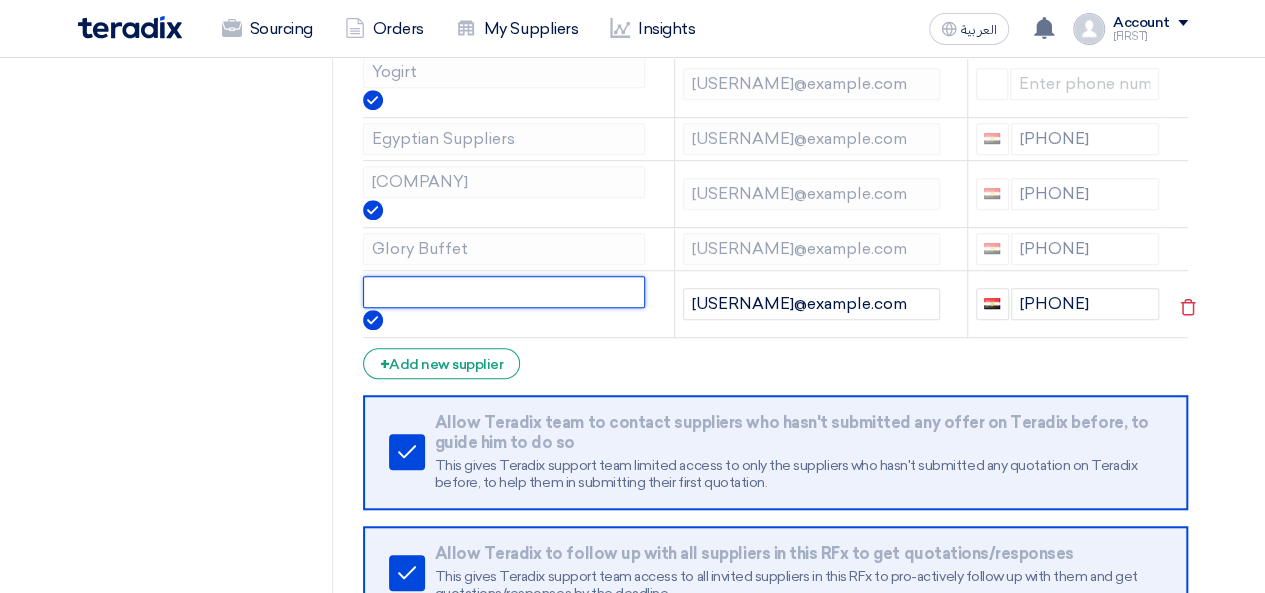 scroll, scrollTop: 0, scrollLeft: 0, axis: both 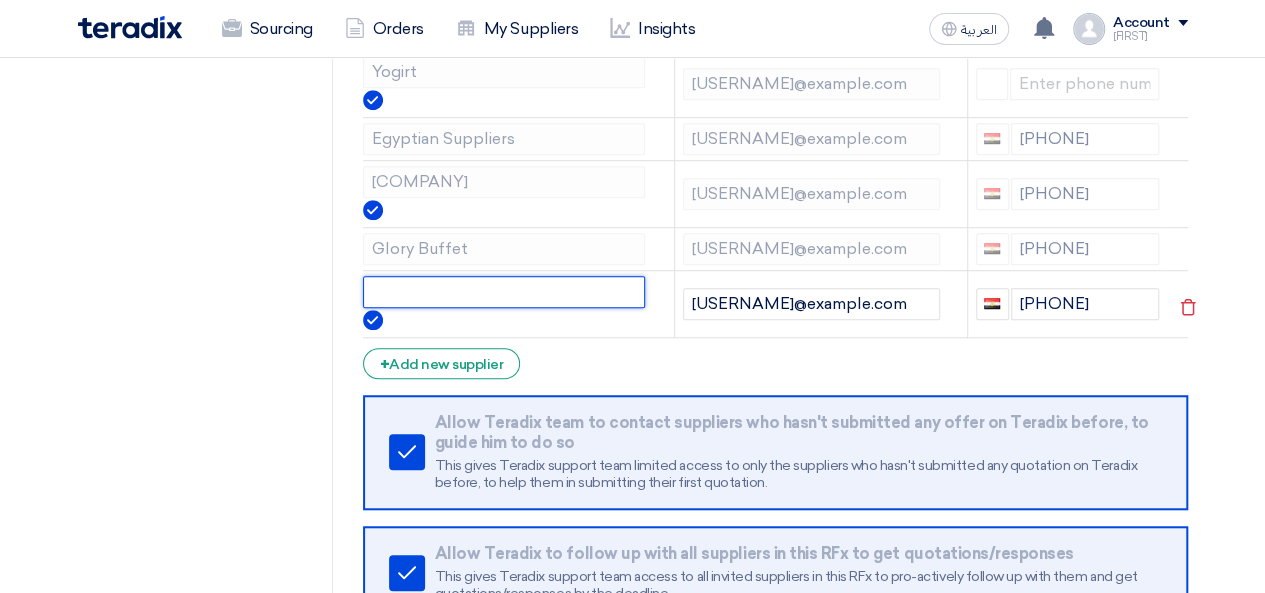 click 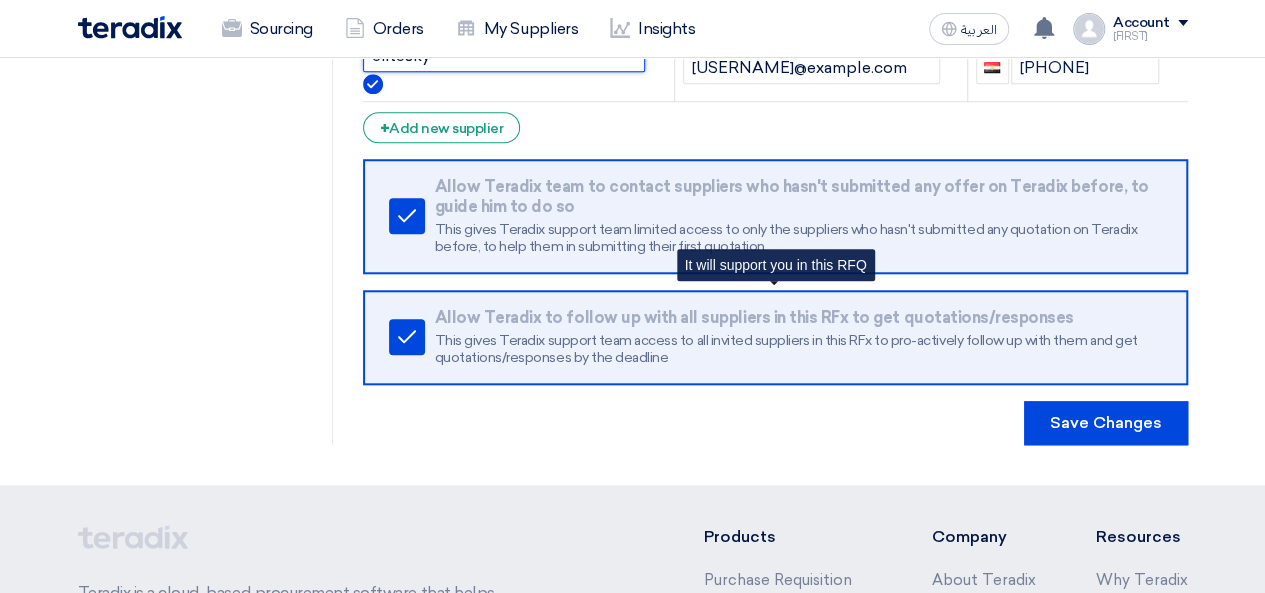 scroll, scrollTop: 900, scrollLeft: 0, axis: vertical 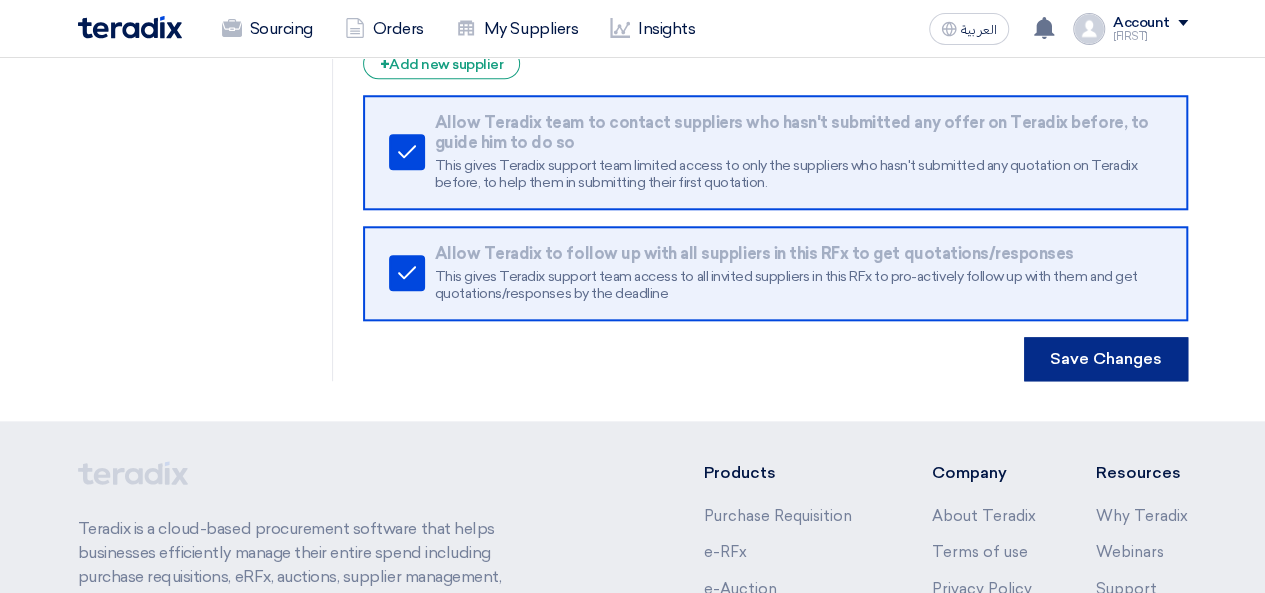 type on "elitesky" 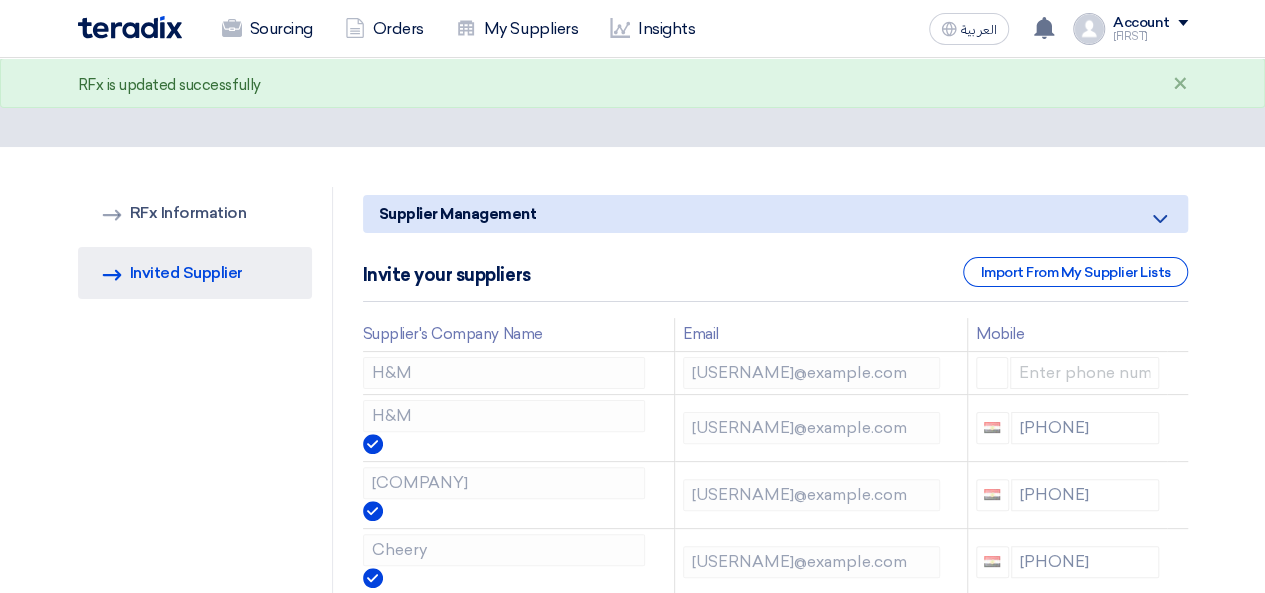 scroll, scrollTop: 0, scrollLeft: 0, axis: both 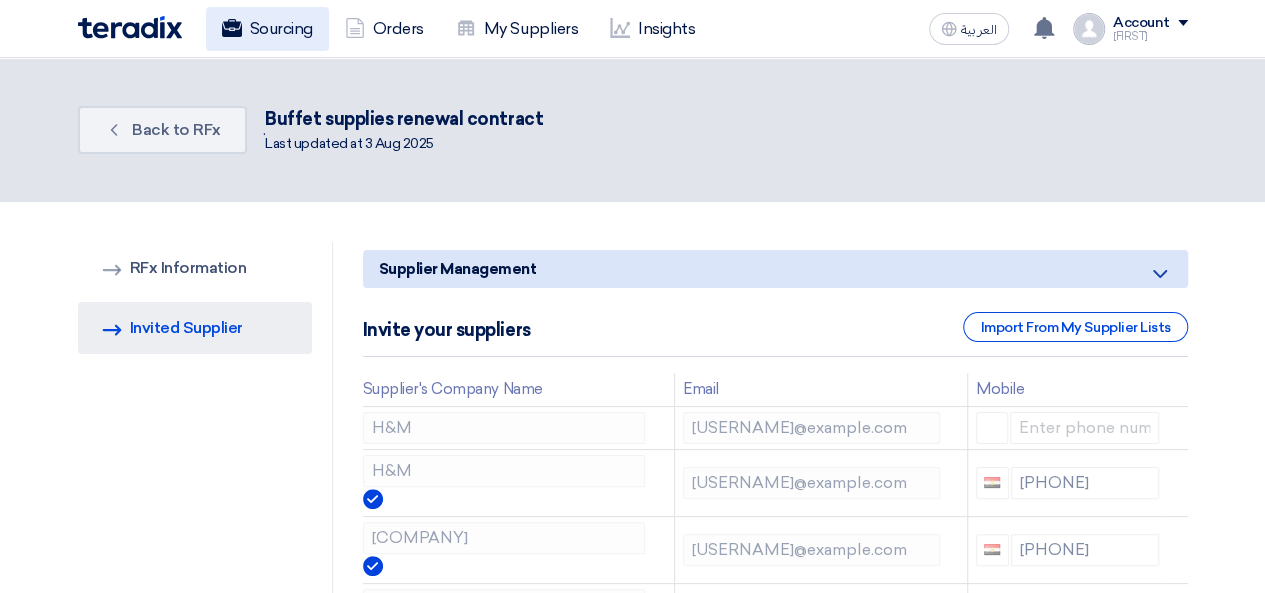 click on "Sourcing" 